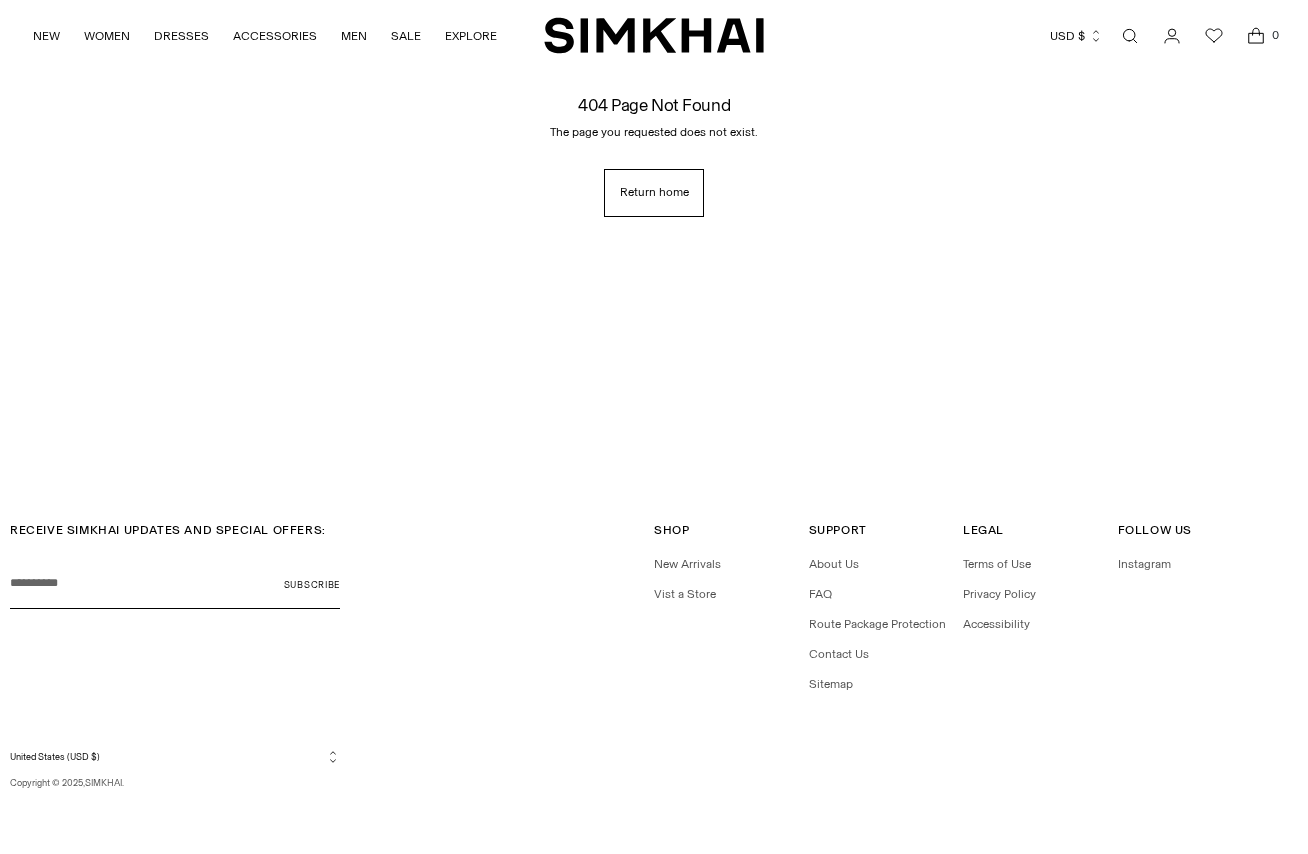 scroll, scrollTop: 0, scrollLeft: 0, axis: both 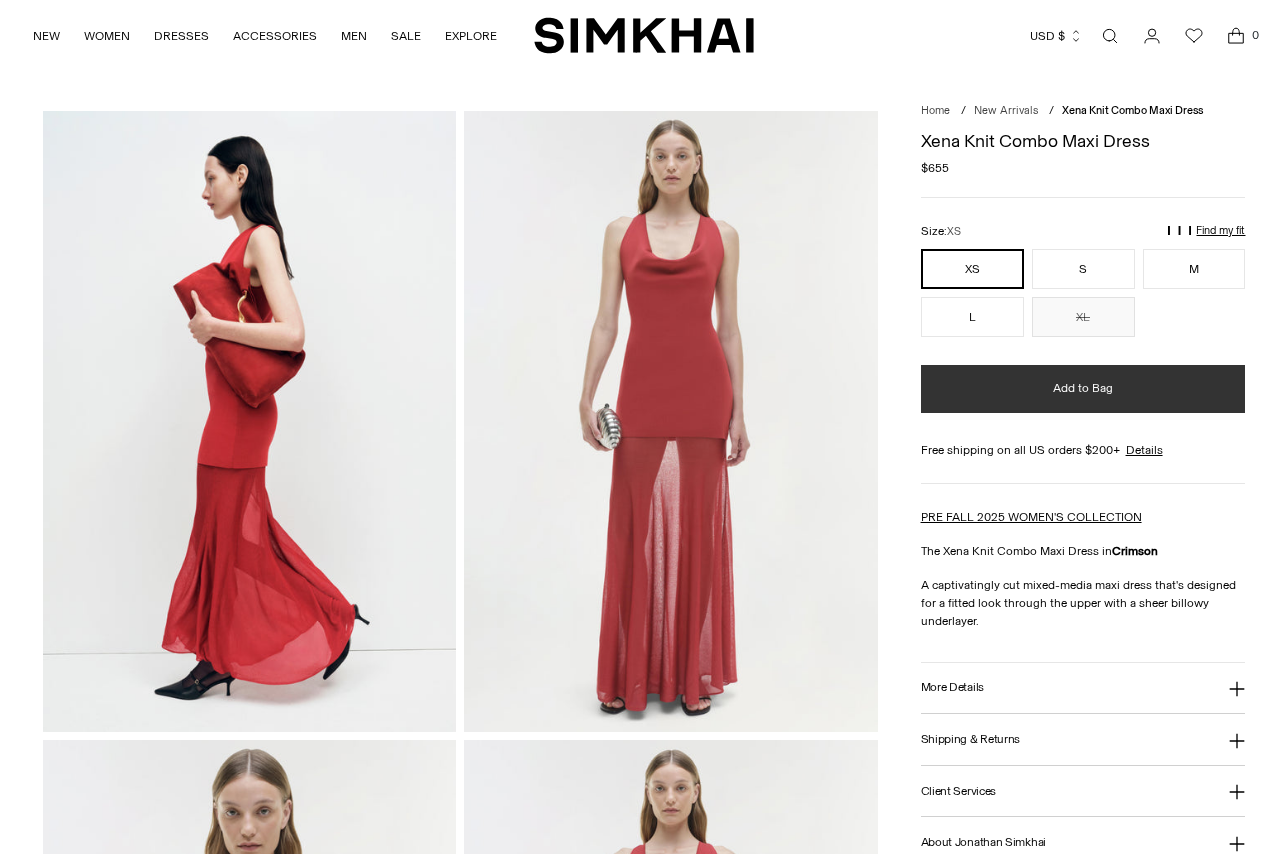 click on "Add to Bag" at bounding box center (1083, 388) 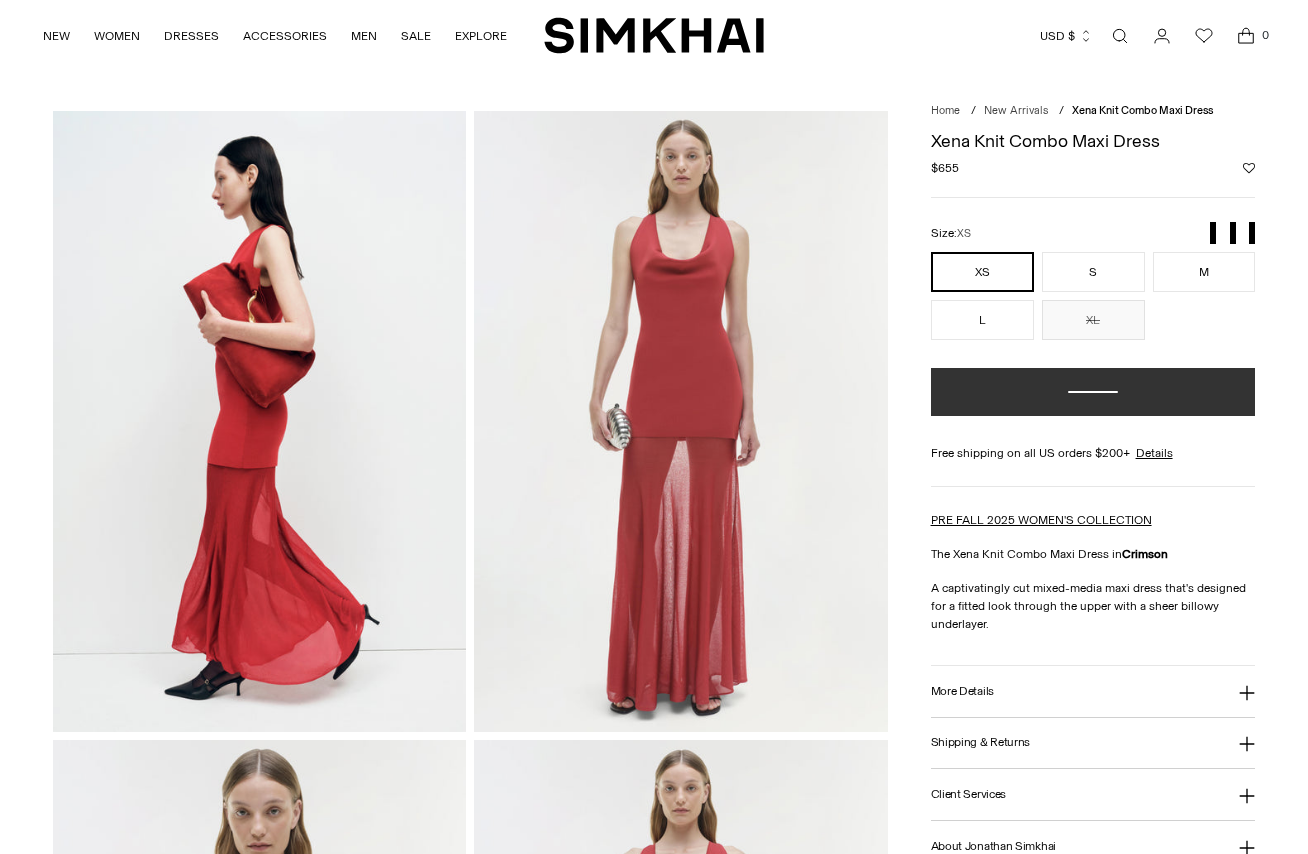 scroll, scrollTop: 0, scrollLeft: 0, axis: both 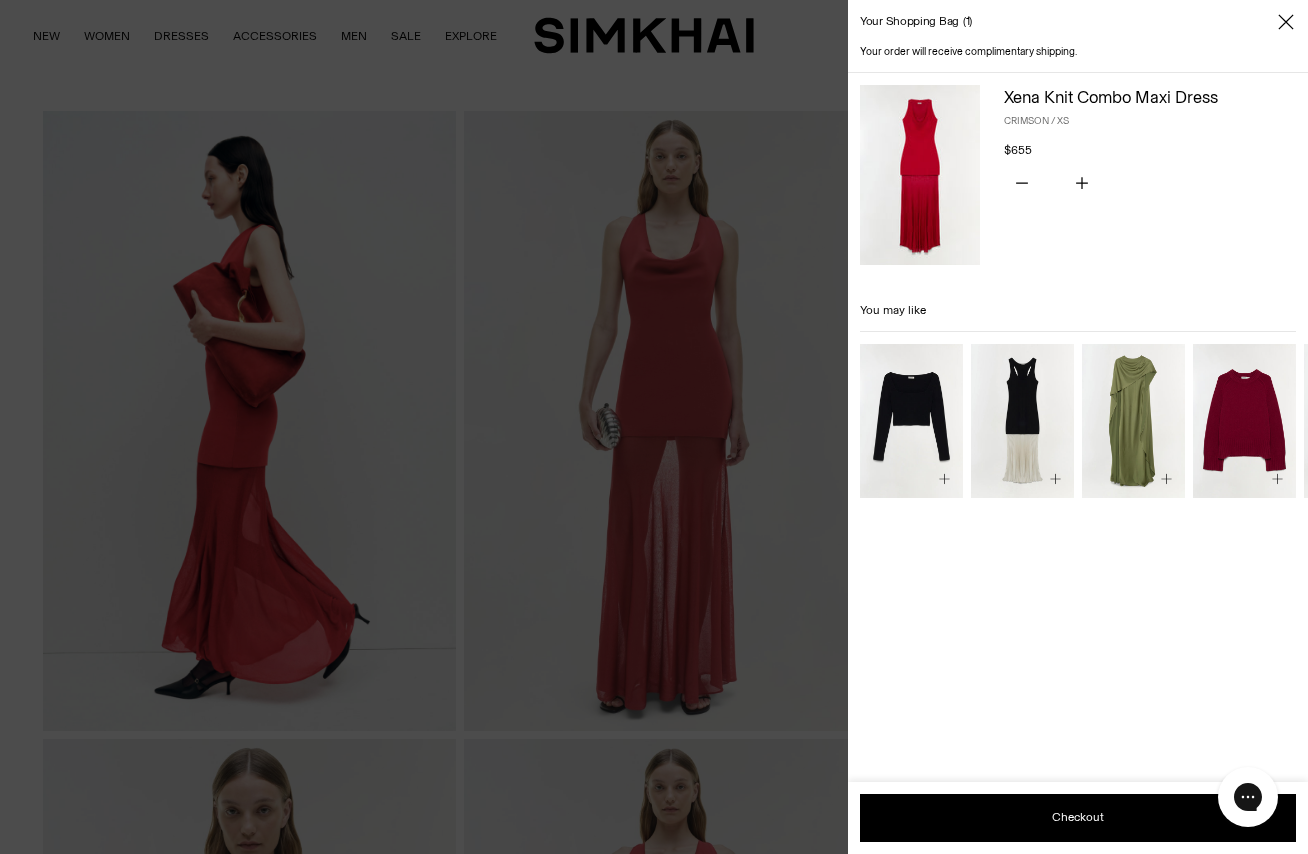 click at bounding box center (654, 427) 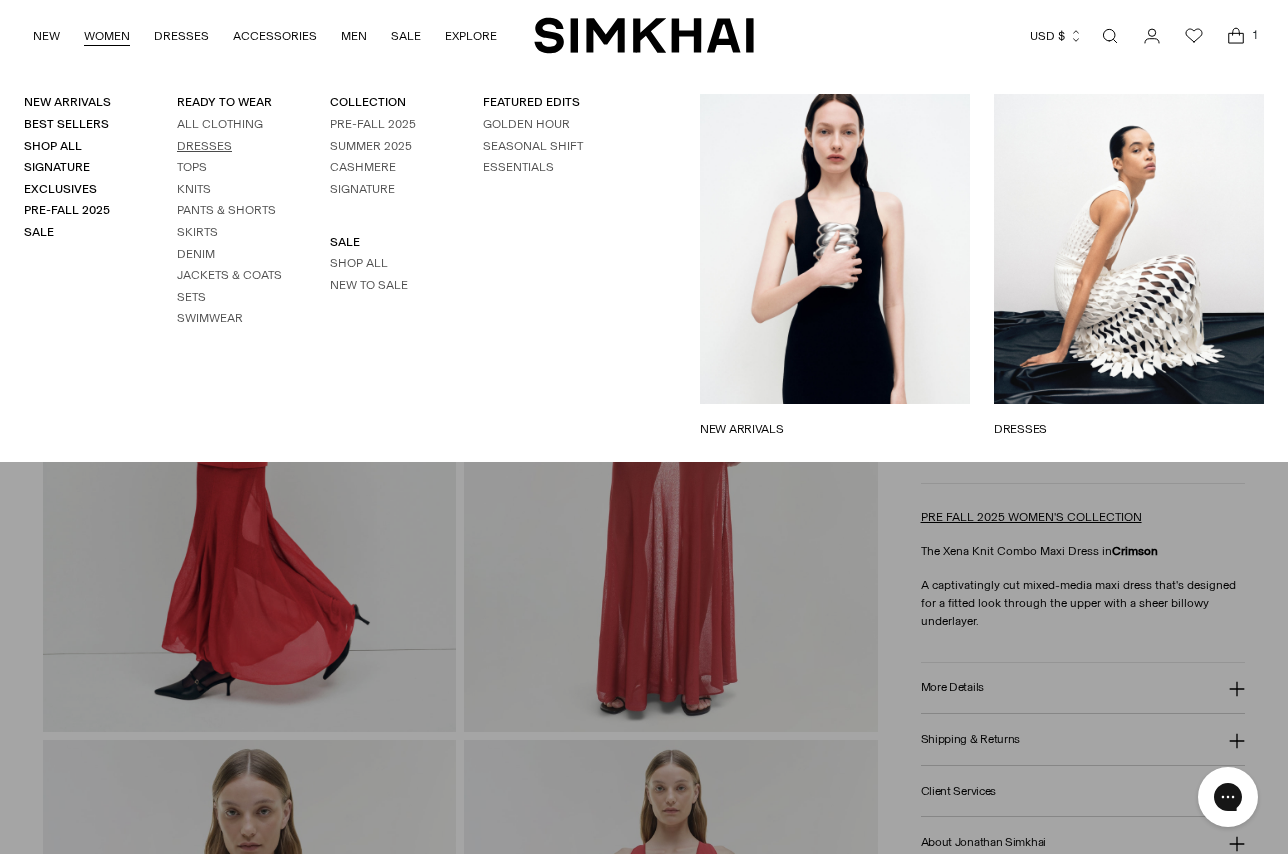 click on "Dresses" at bounding box center (204, 146) 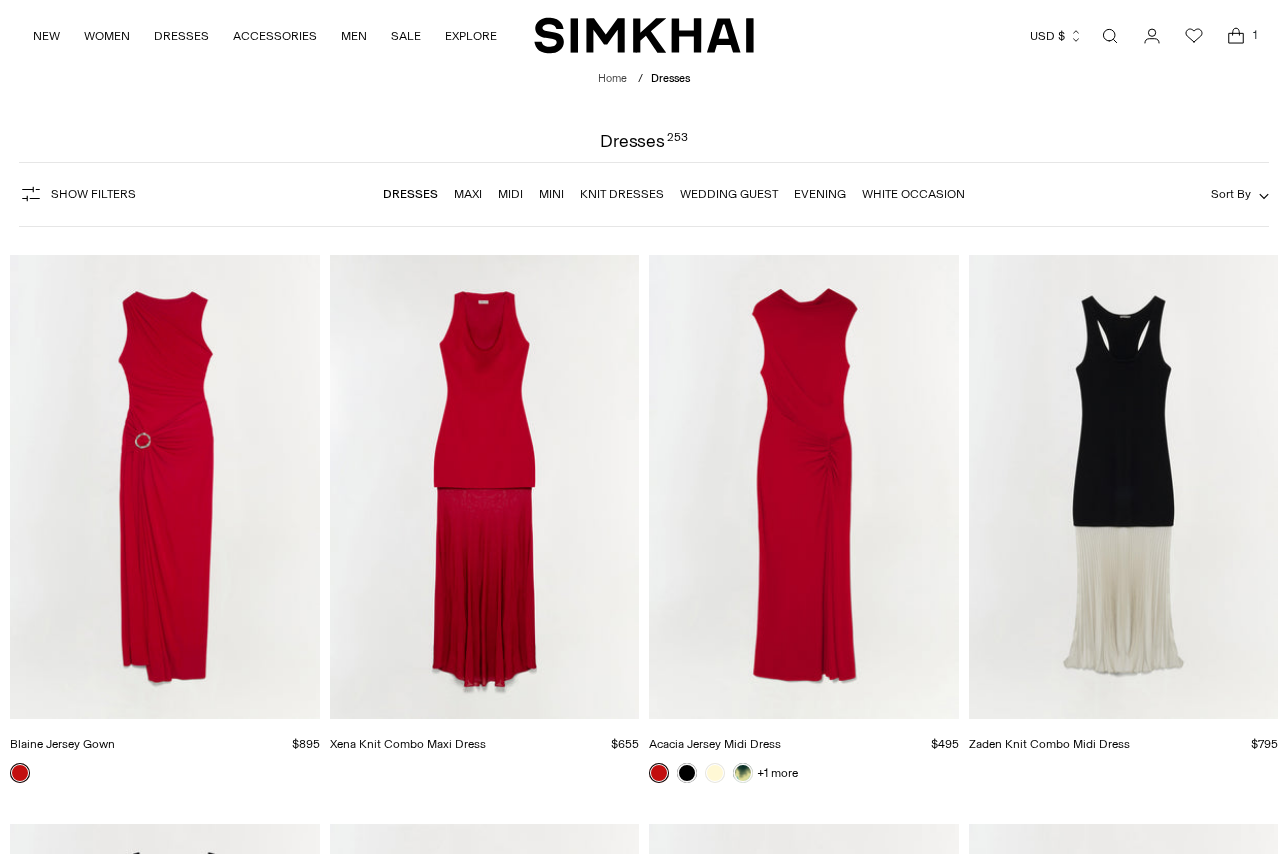 click at bounding box center [0, 0] 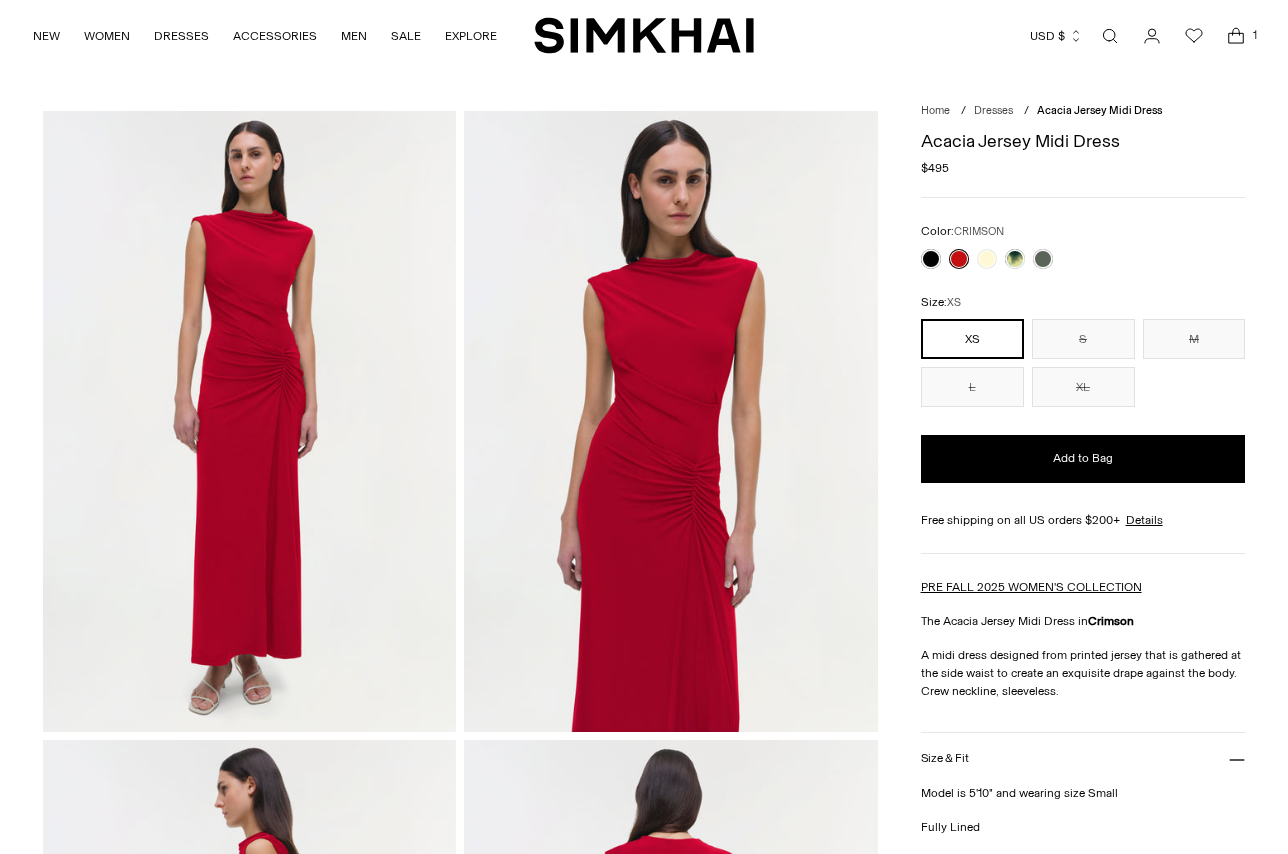 scroll, scrollTop: 0, scrollLeft: 0, axis: both 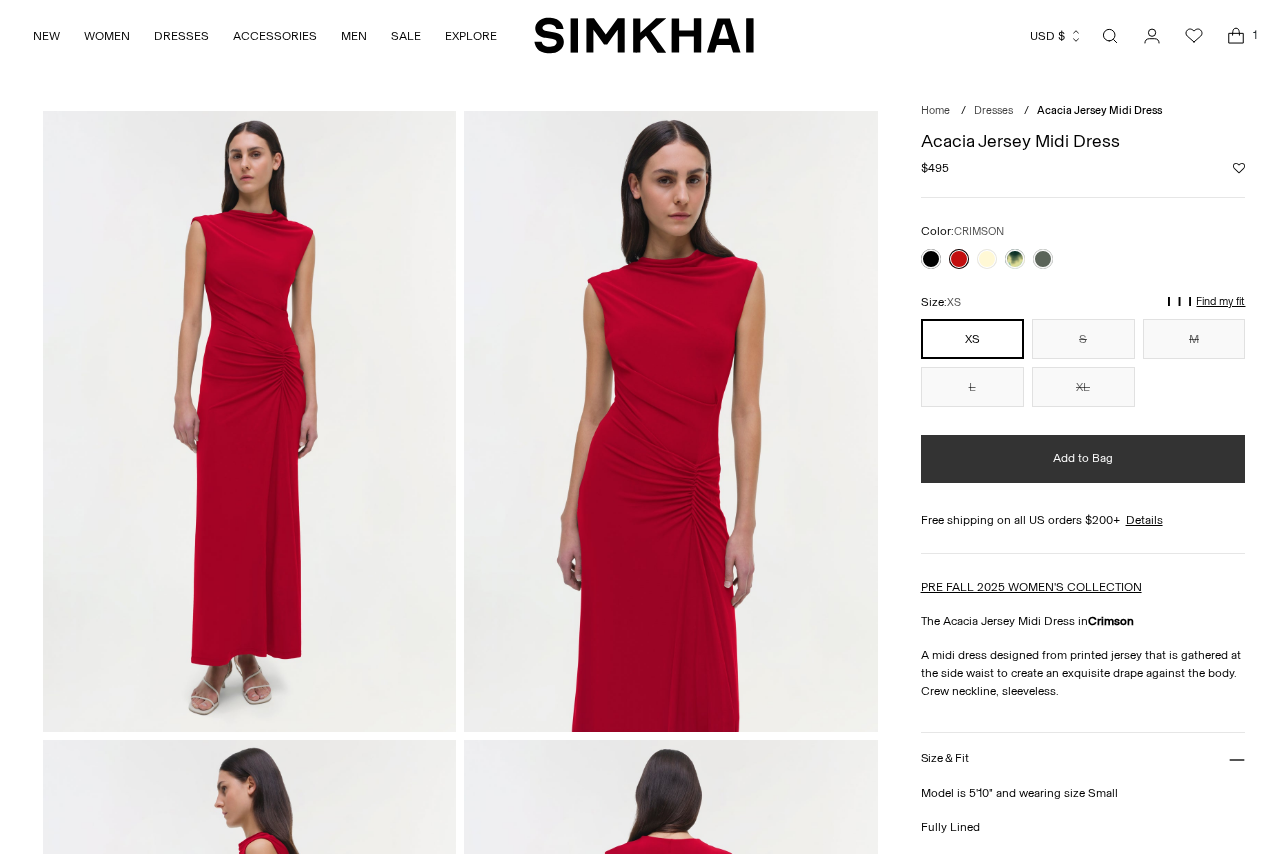 click on "Add to Bag" at bounding box center [1083, 459] 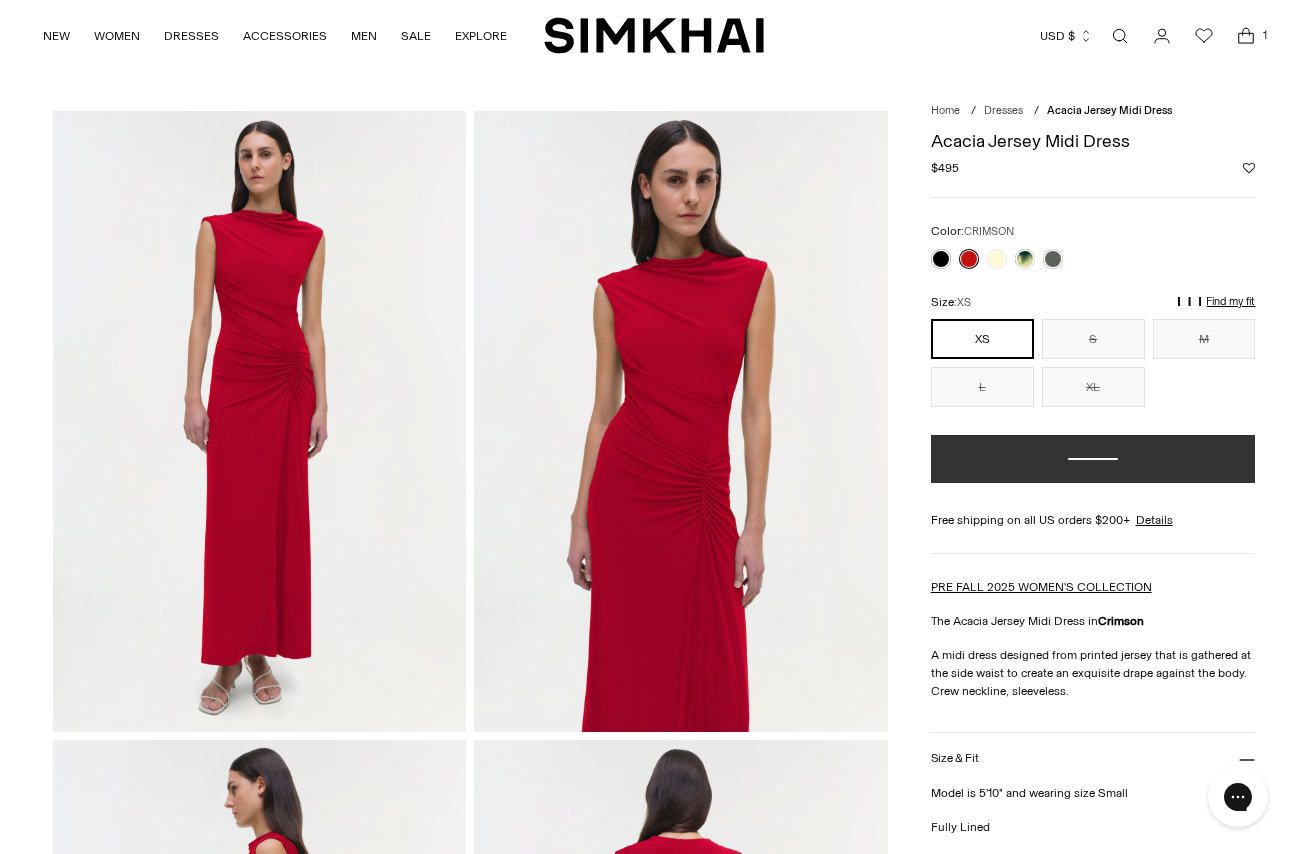 scroll, scrollTop: 0, scrollLeft: 0, axis: both 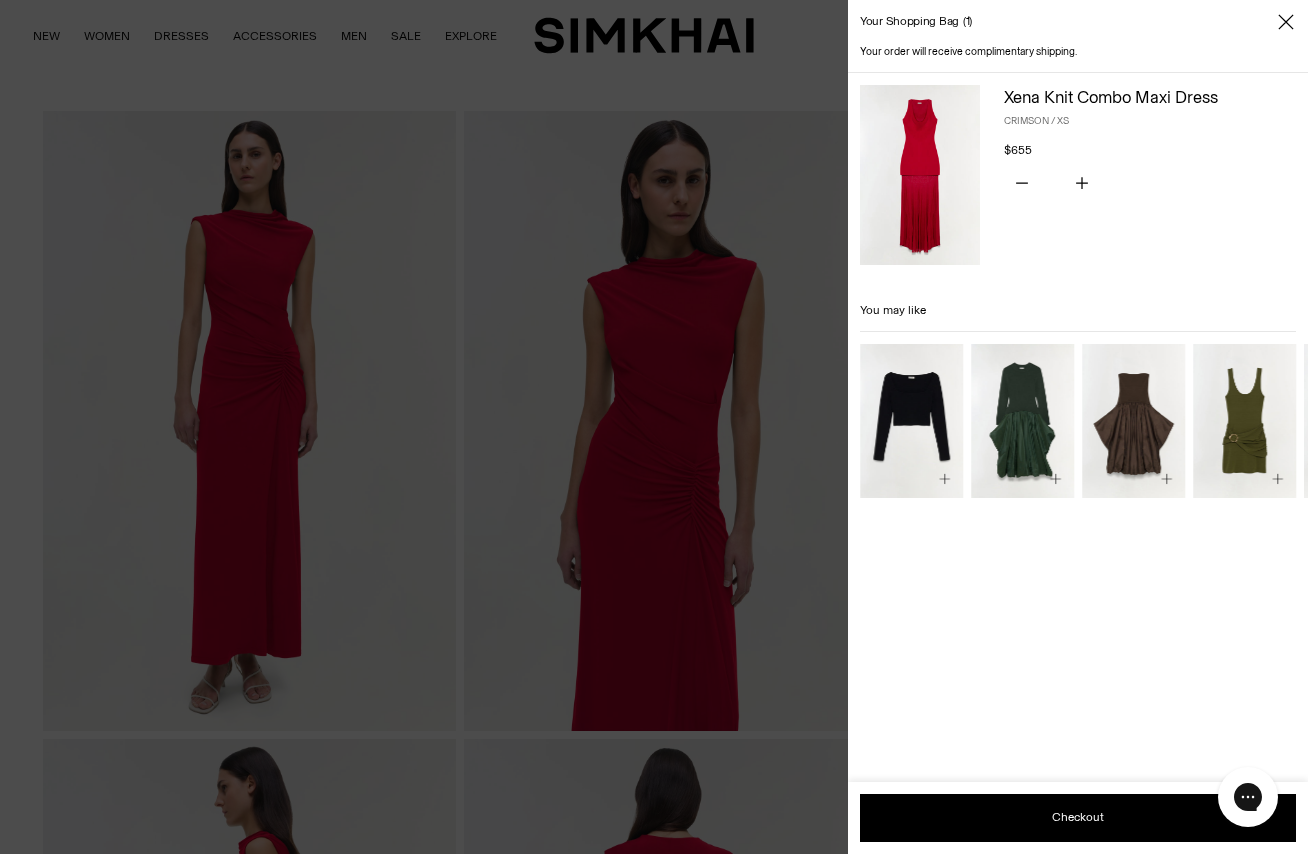 click at bounding box center [0, 0] 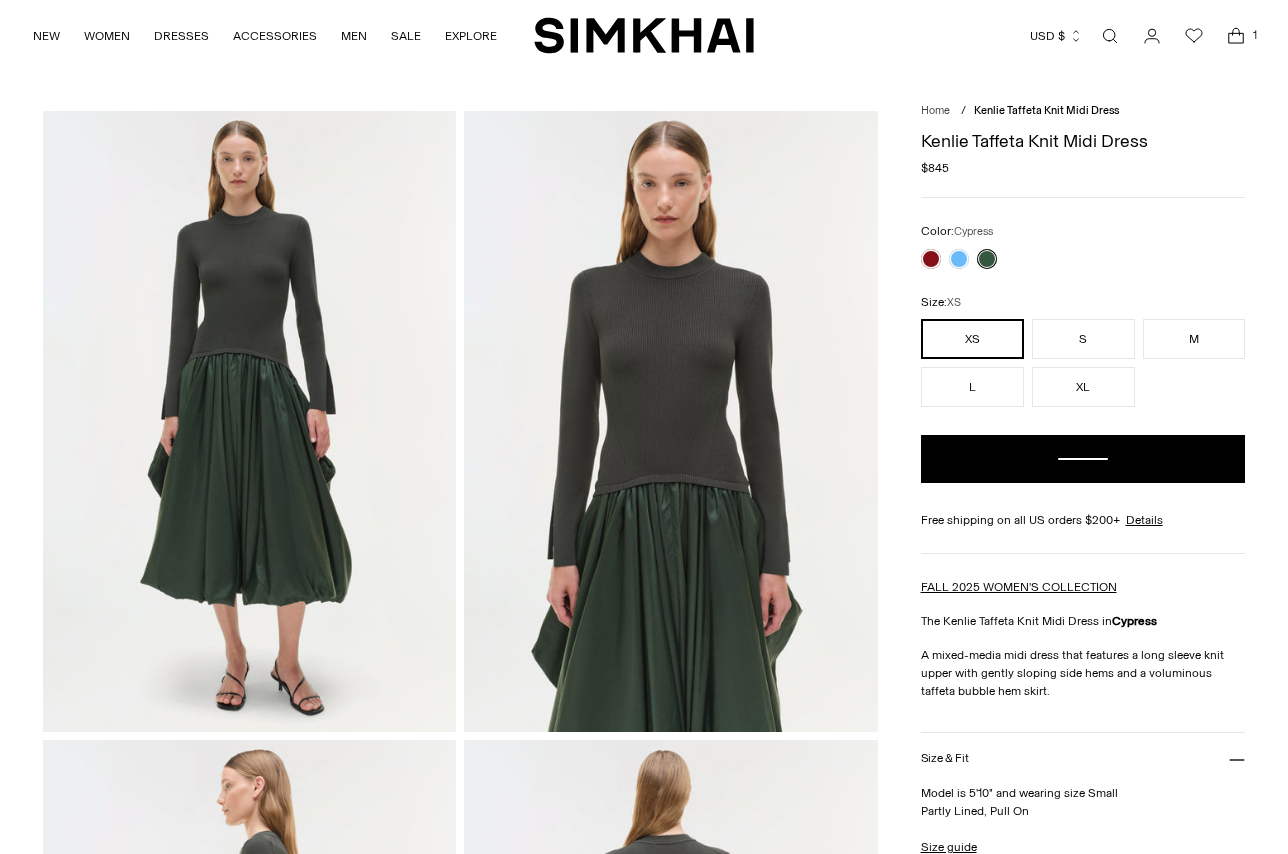 scroll, scrollTop: 0, scrollLeft: 0, axis: both 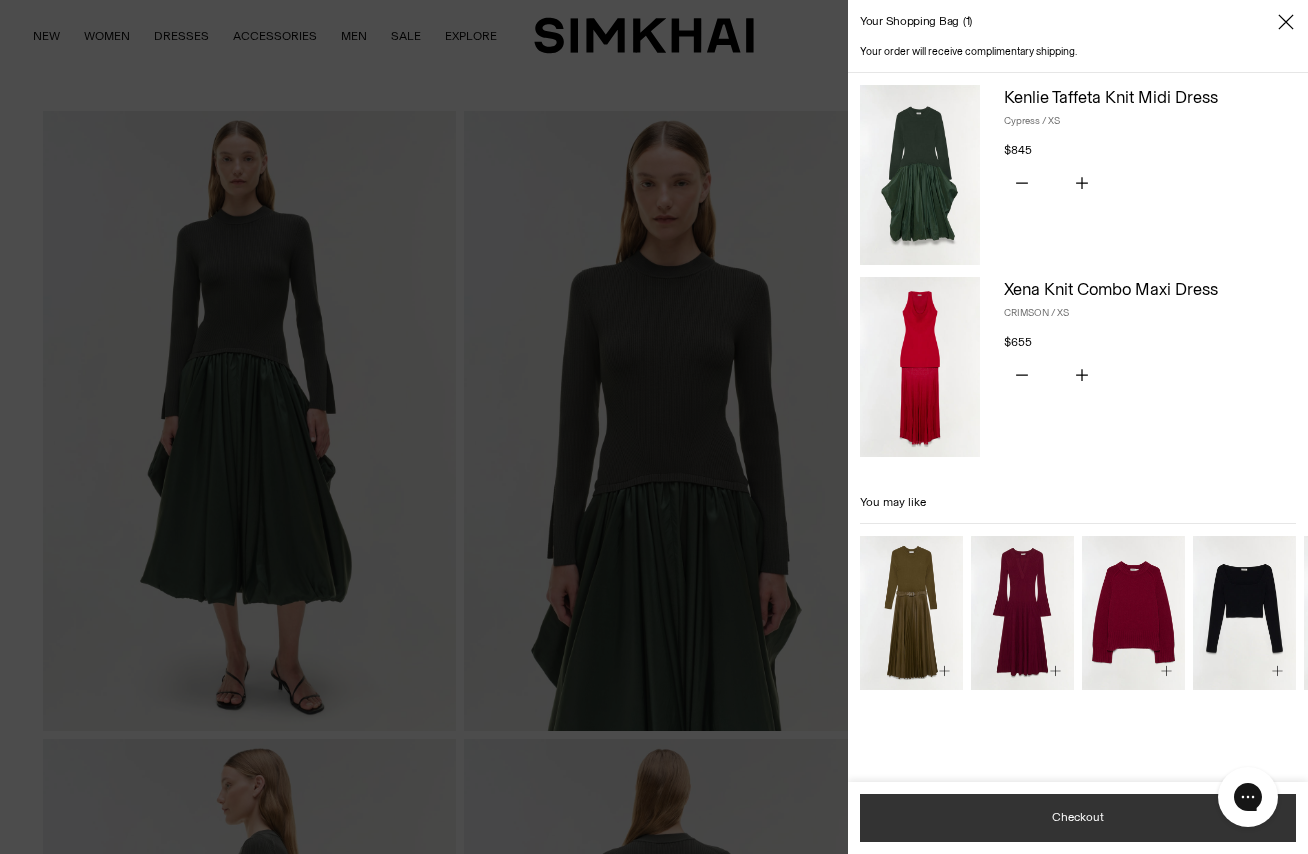 click on "Checkout" at bounding box center (1078, 818) 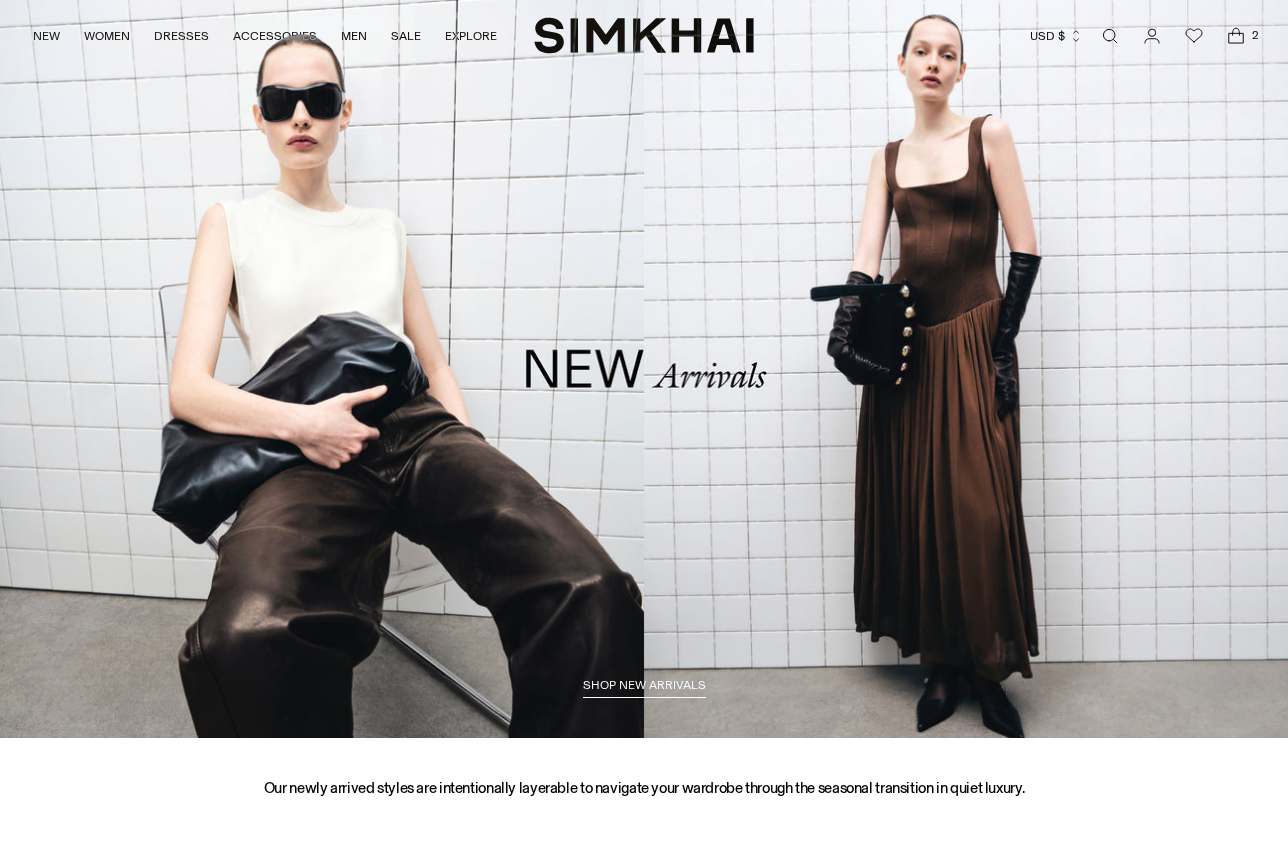 scroll, scrollTop: 0, scrollLeft: 0, axis: both 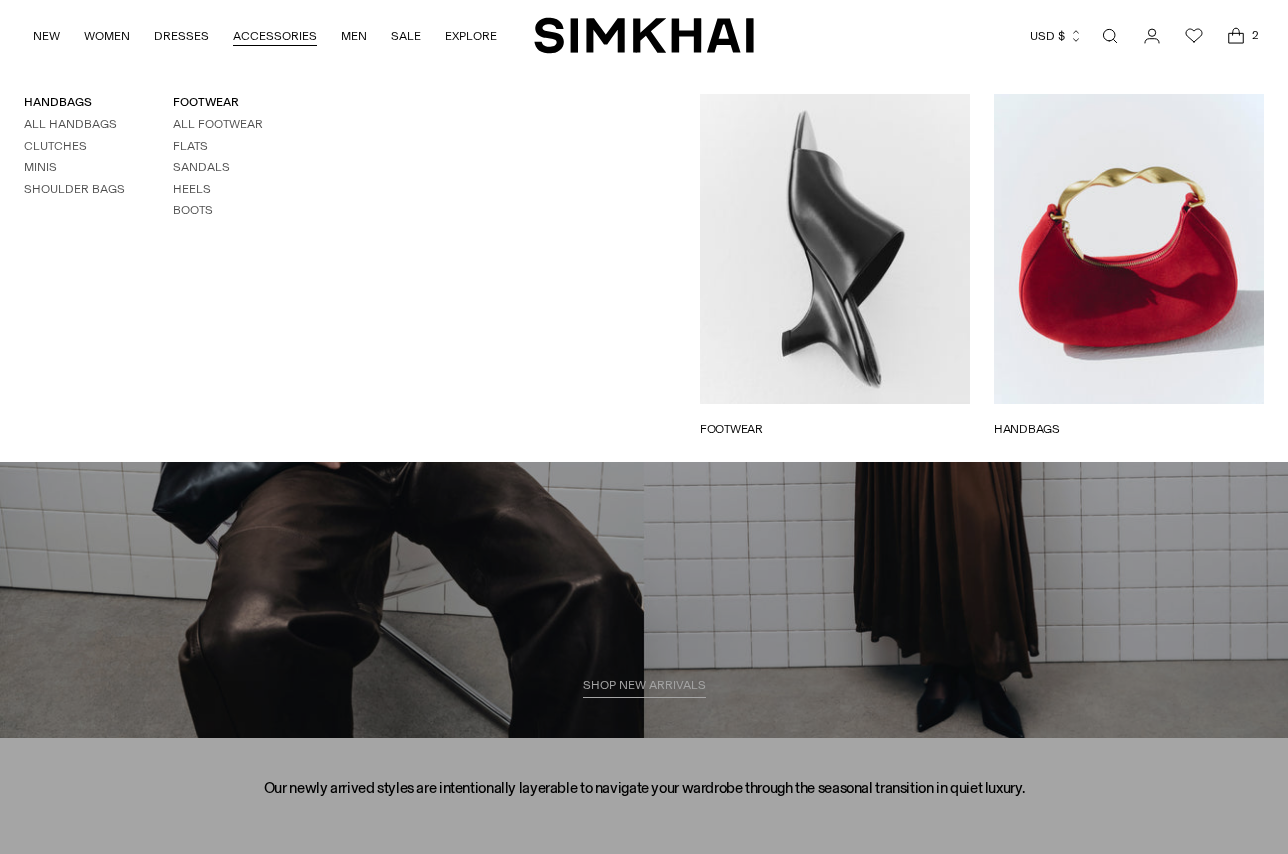 click on "ACCESSORIES" at bounding box center (275, 36) 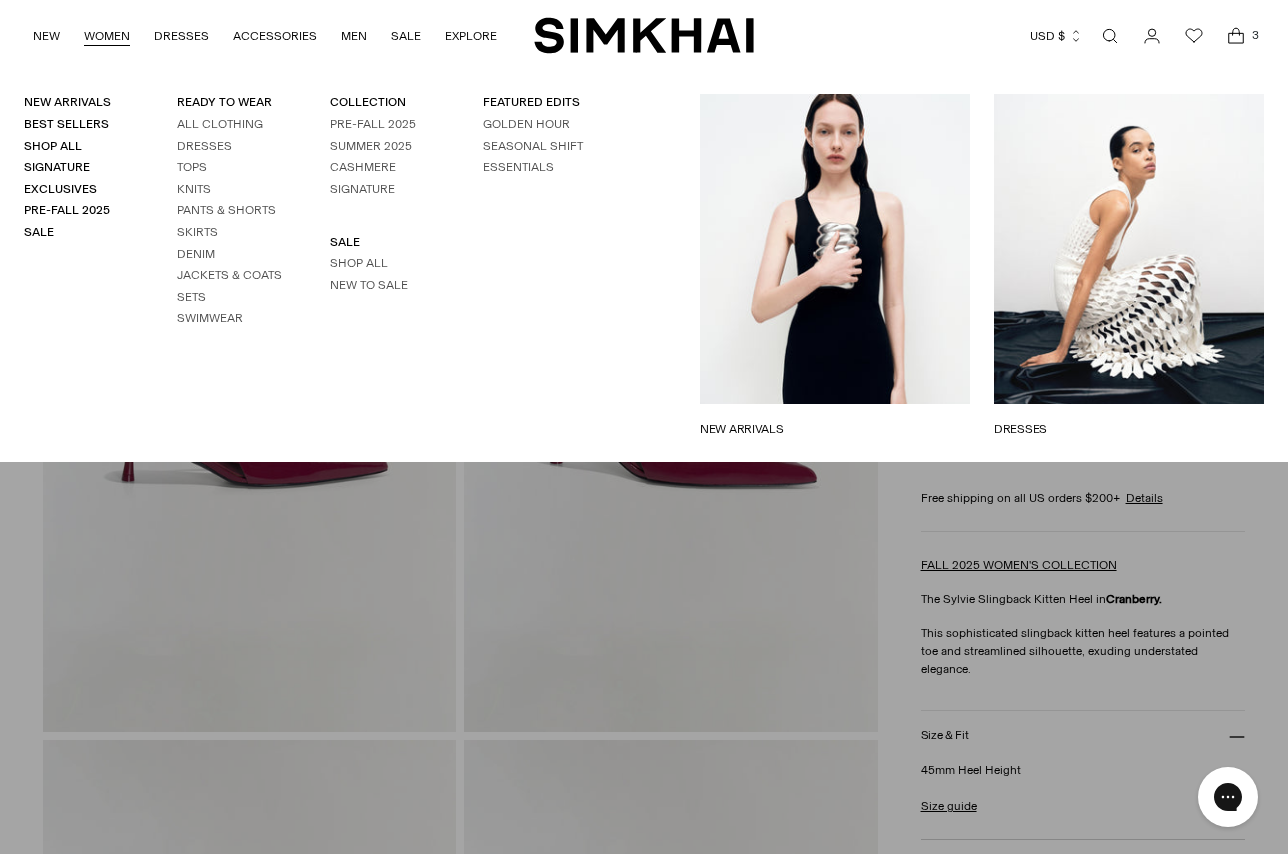 scroll, scrollTop: 0, scrollLeft: 0, axis: both 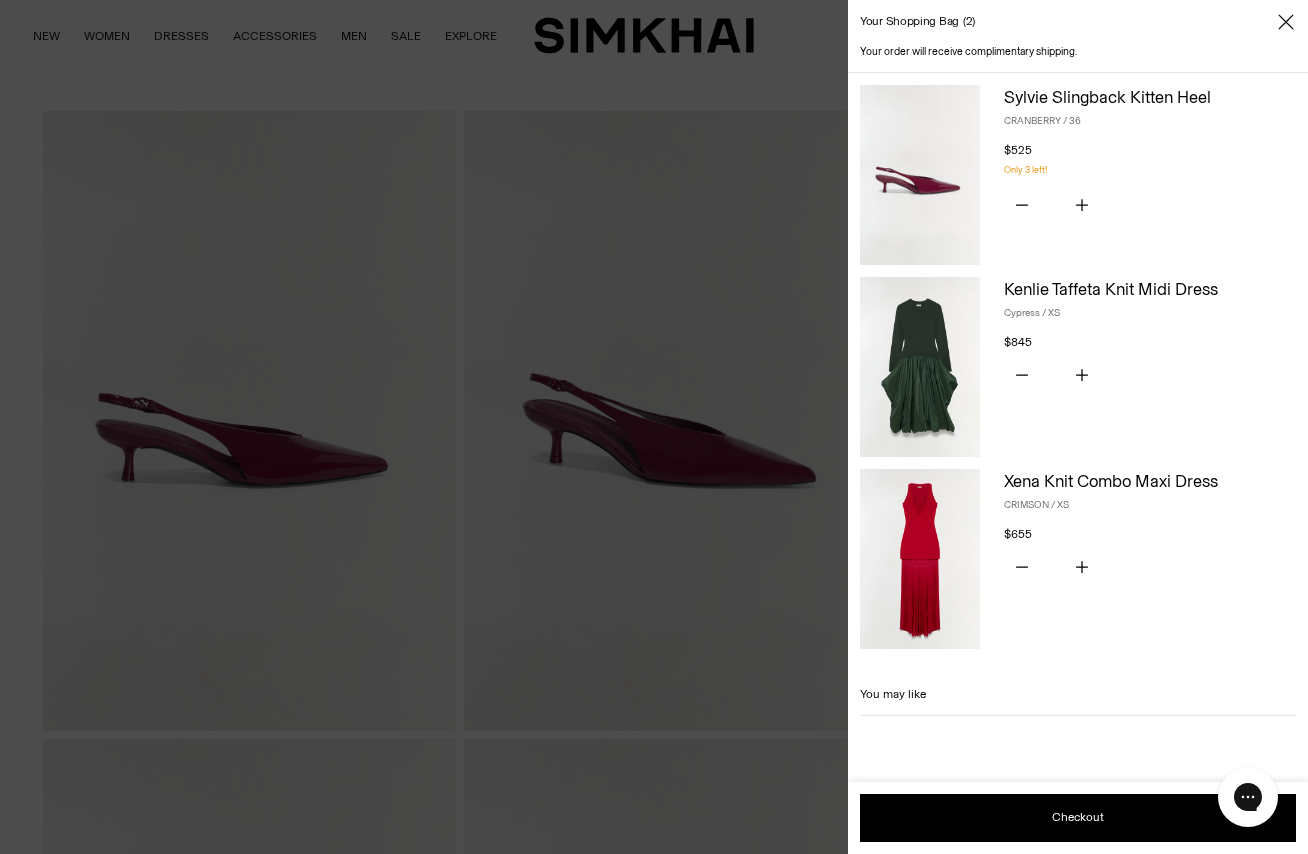 click at bounding box center [654, 427] 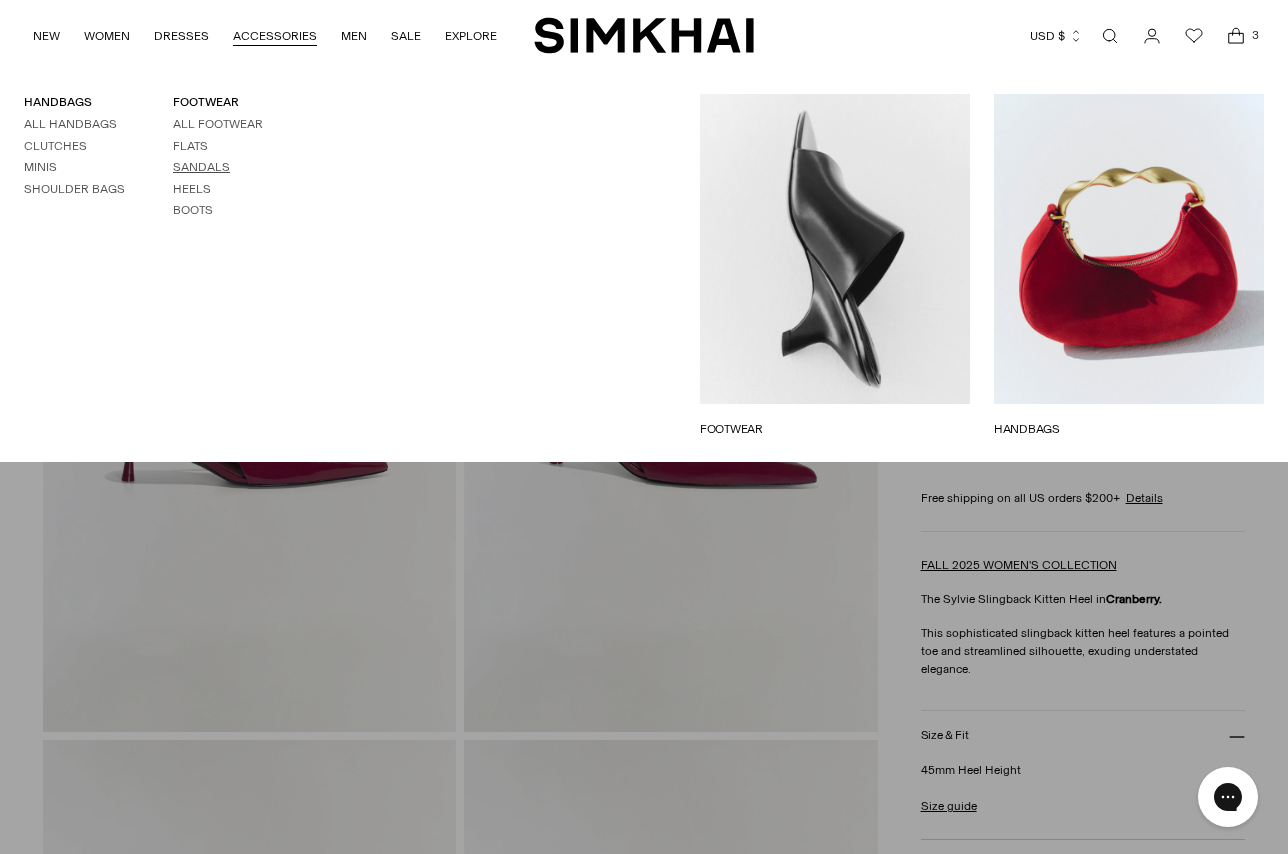 click on "Sandals" at bounding box center [201, 167] 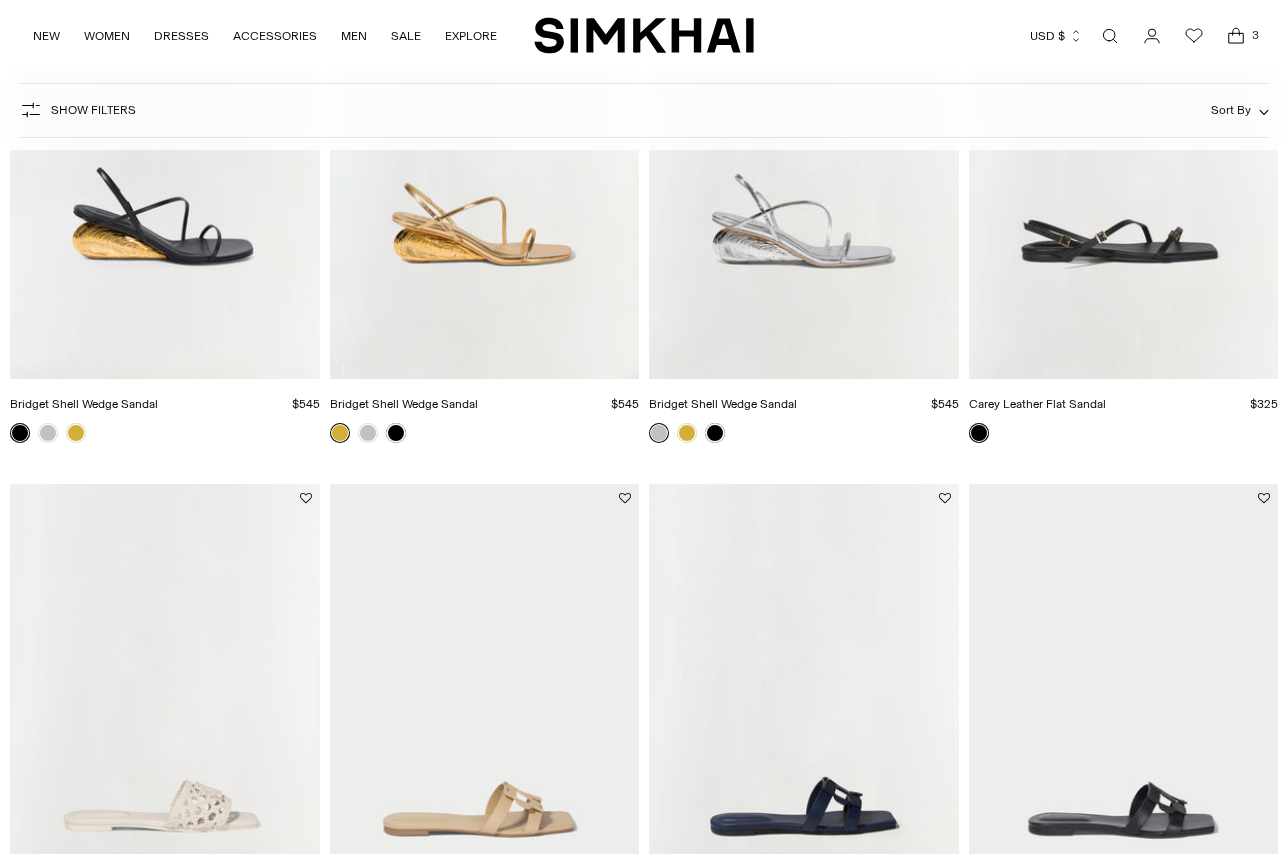 scroll, scrollTop: 400, scrollLeft: 0, axis: vertical 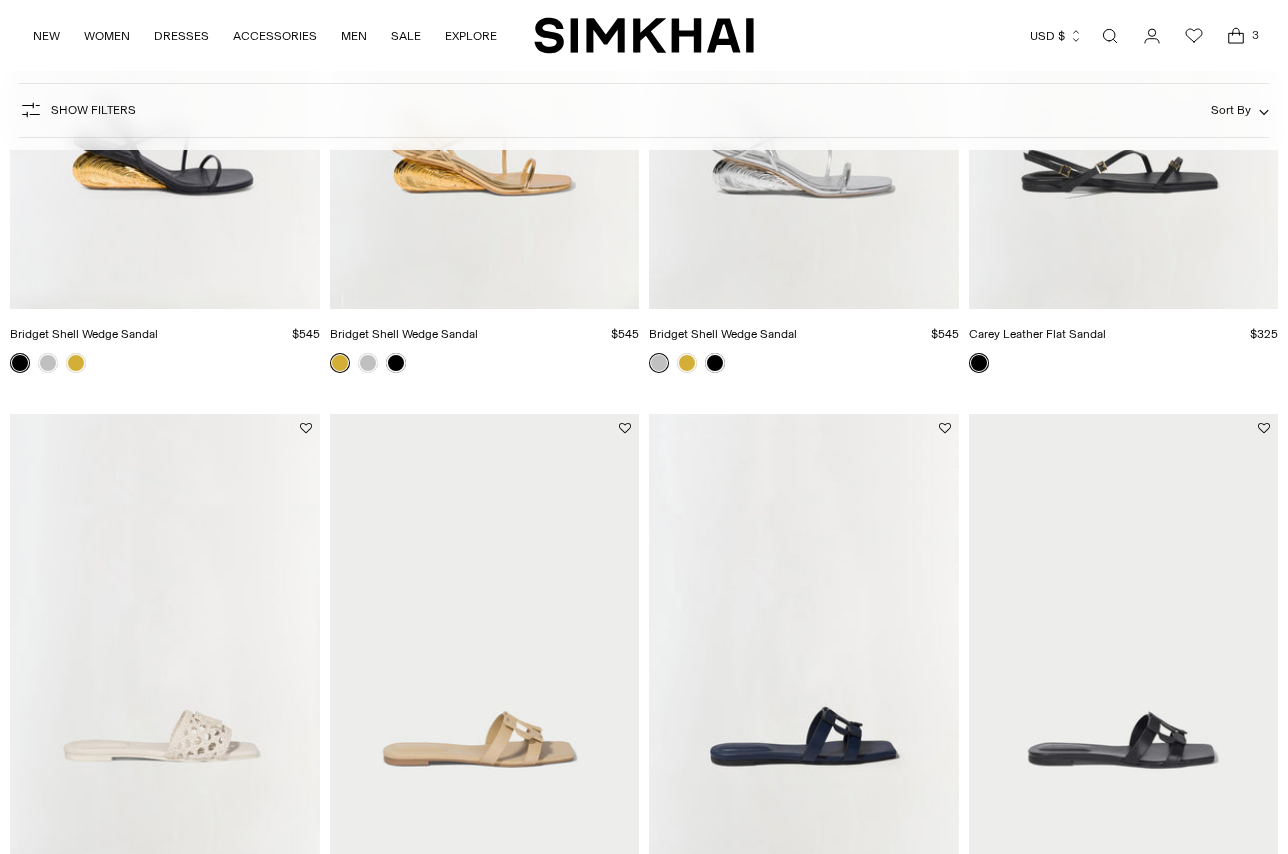 click at bounding box center (0, 0) 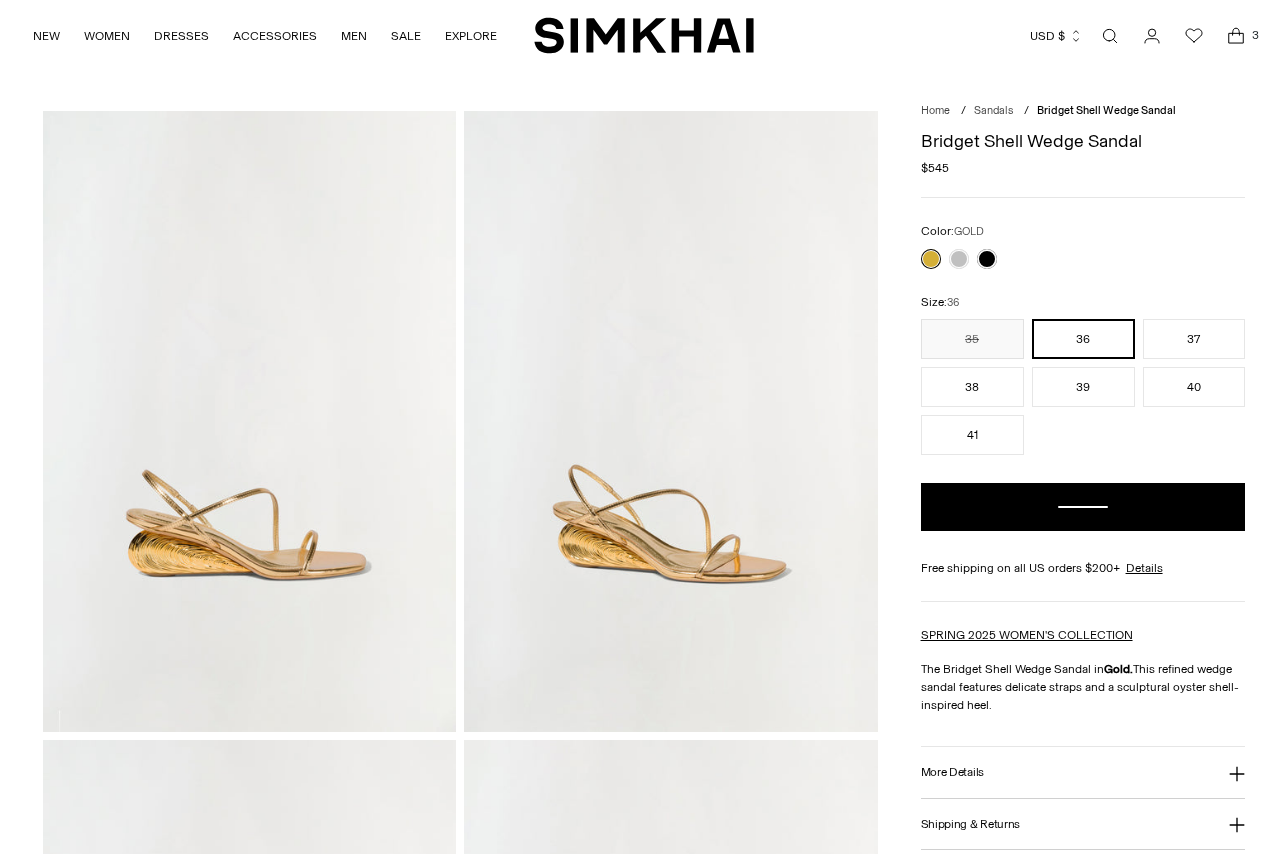 scroll, scrollTop: 0, scrollLeft: 0, axis: both 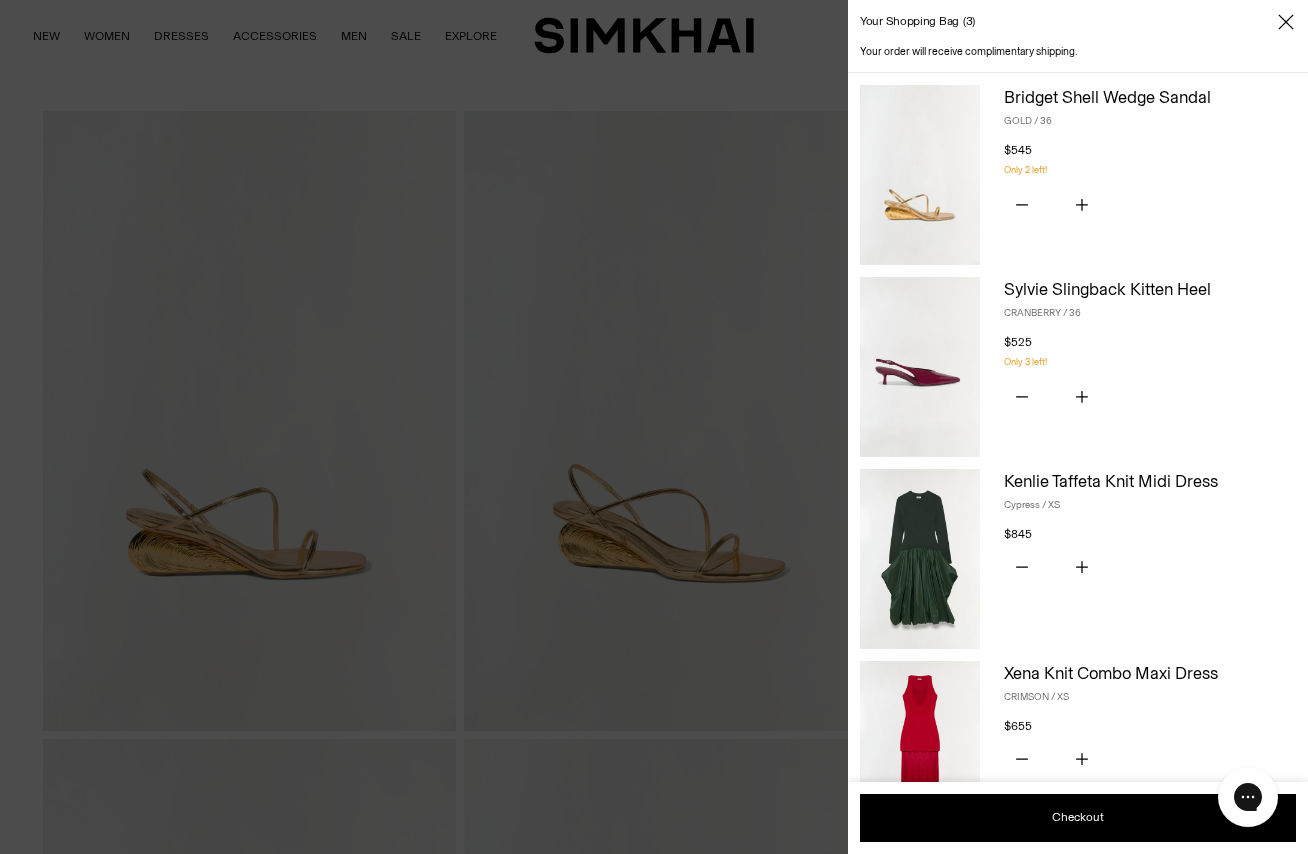 click at bounding box center (654, 427) 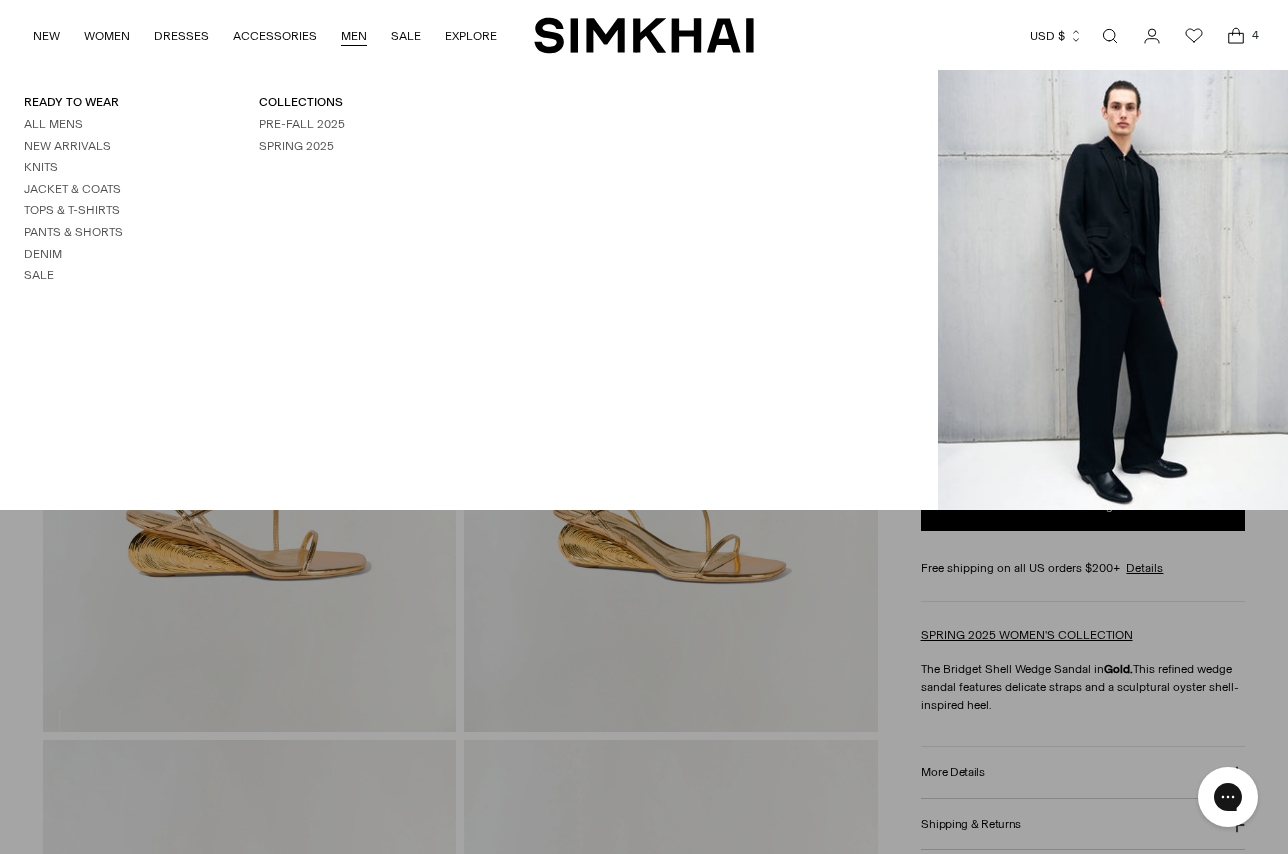 click on "MEN" at bounding box center (354, 36) 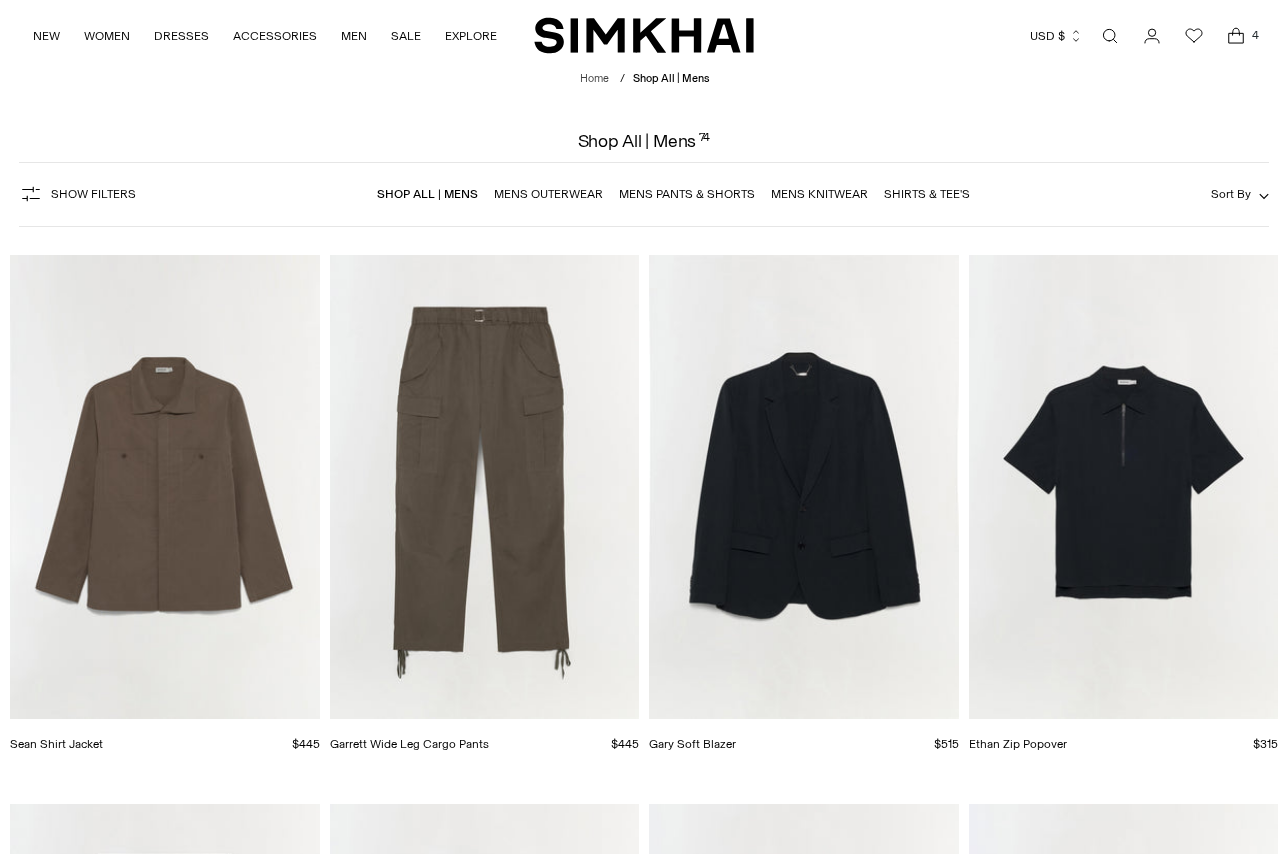 click at bounding box center [0, 0] 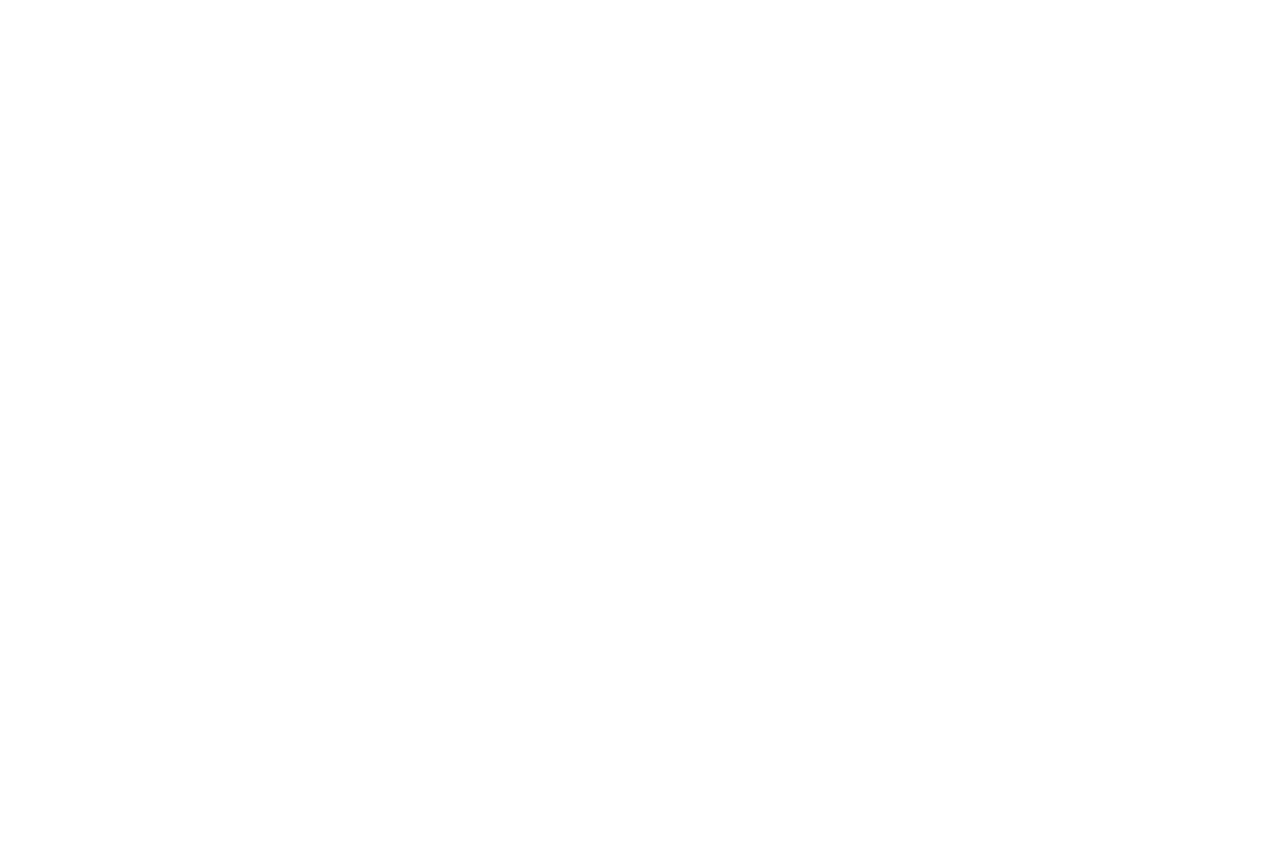 scroll, scrollTop: 400, scrollLeft: 0, axis: vertical 